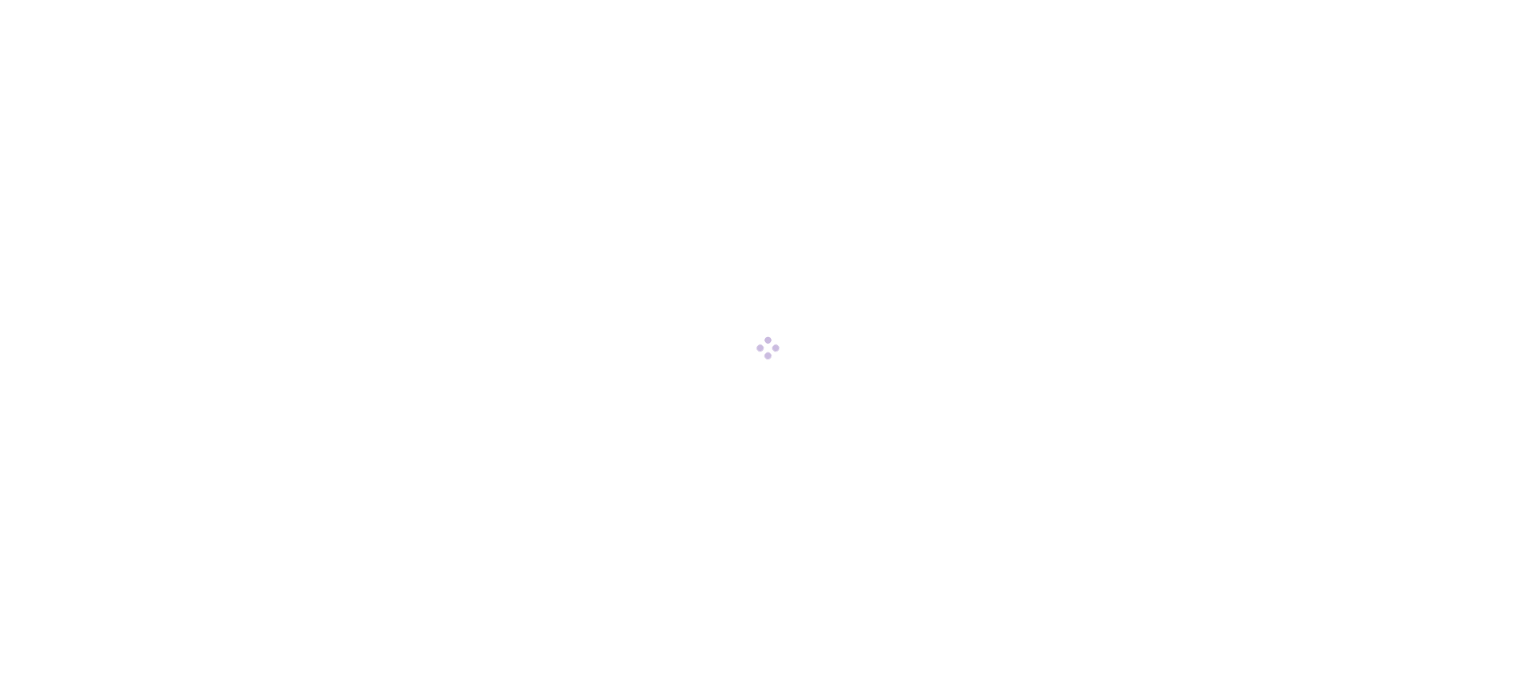 scroll, scrollTop: 0, scrollLeft: 0, axis: both 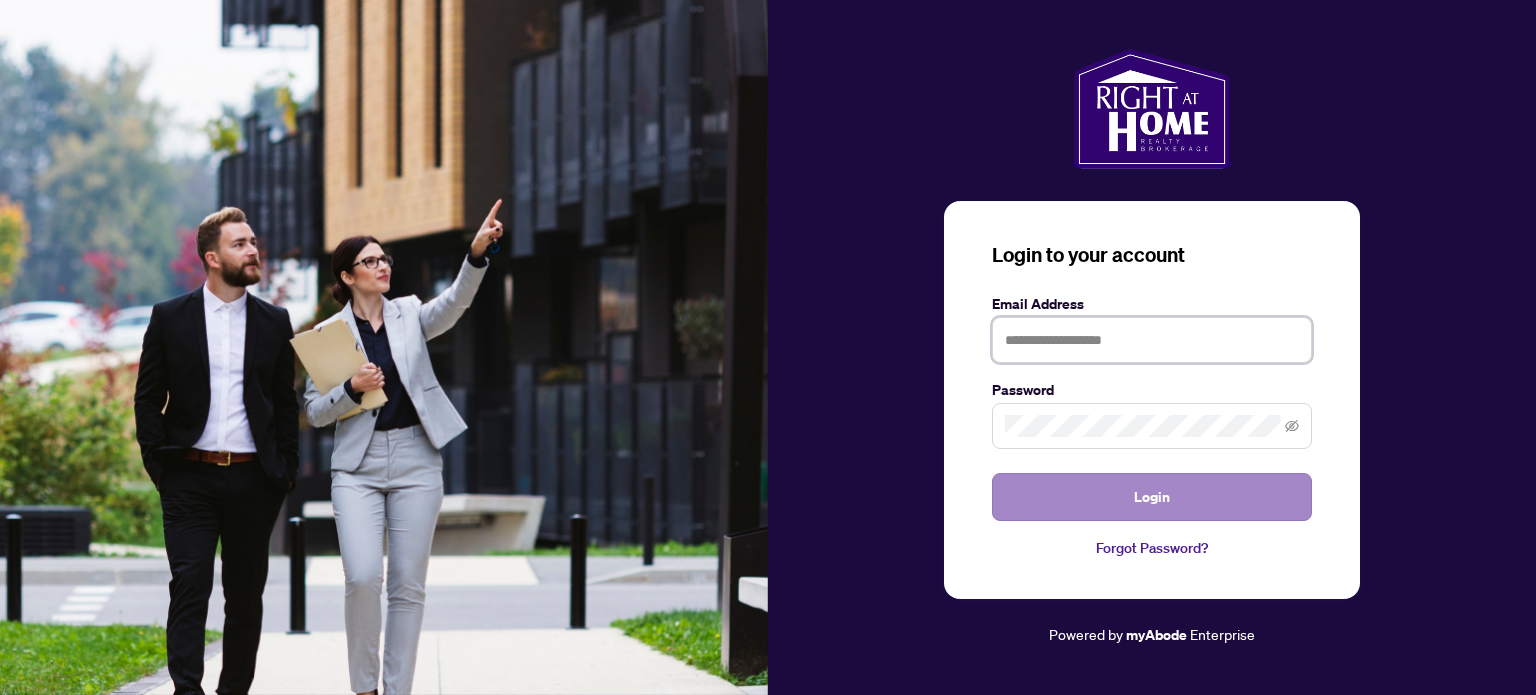 type on "**********" 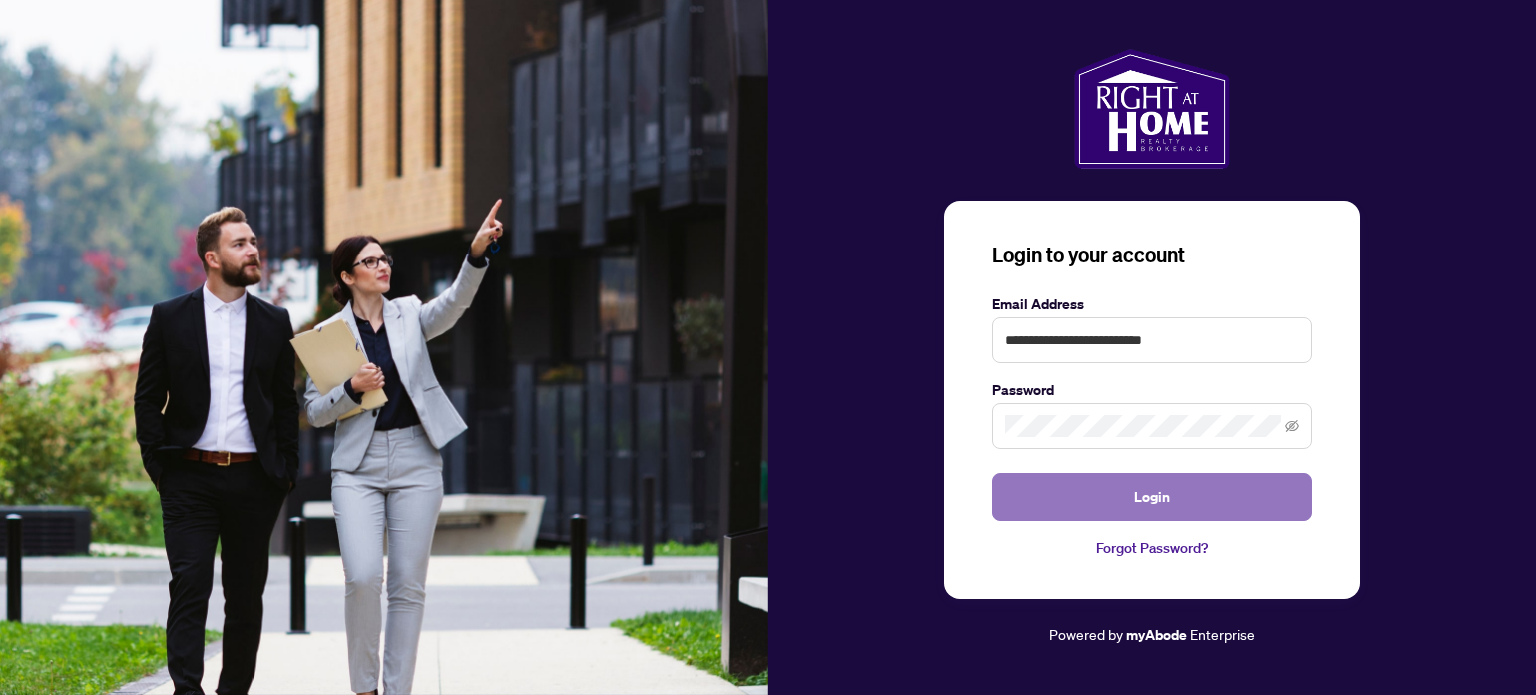 drag, startPoint x: 1092, startPoint y: 488, endPoint x: 1080, endPoint y: 483, distance: 13 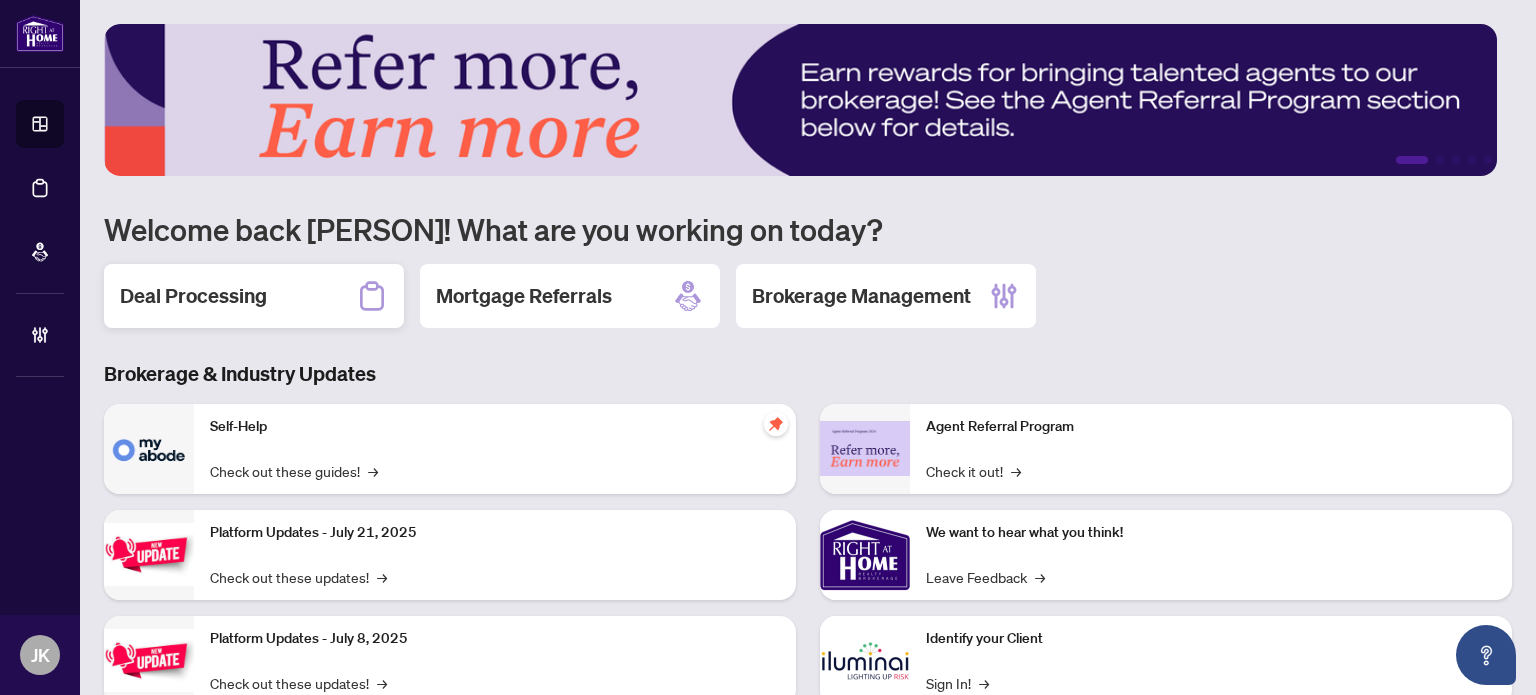 click on "Deal Processing" at bounding box center (193, 296) 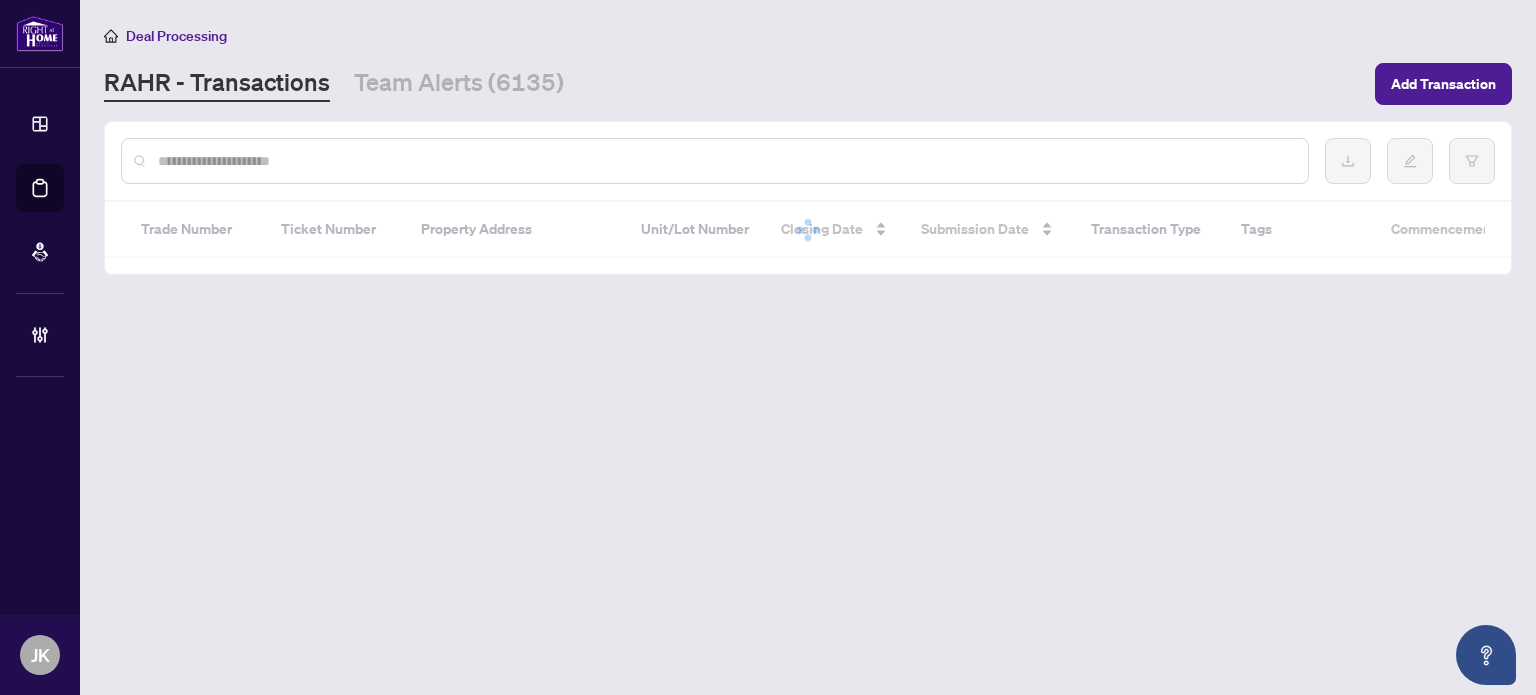click at bounding box center [725, 161] 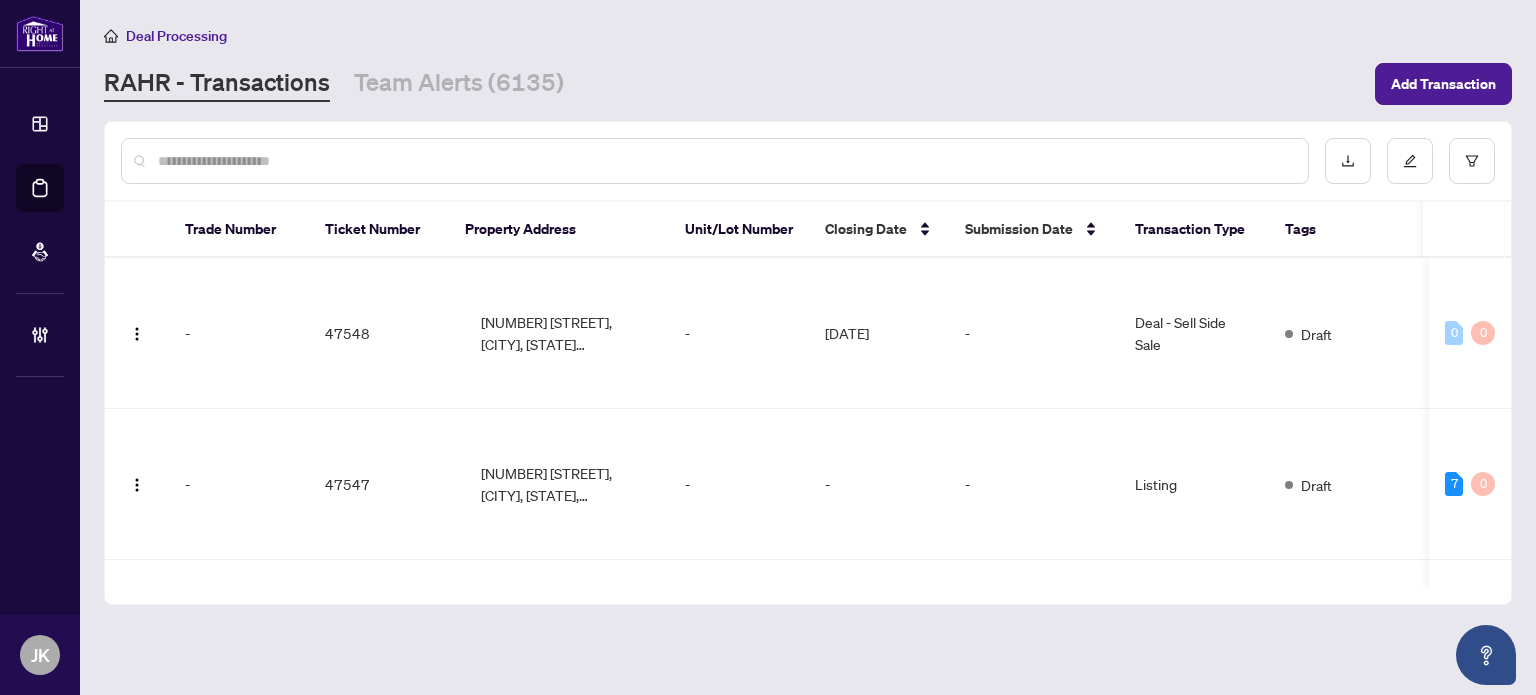 paste on "*******" 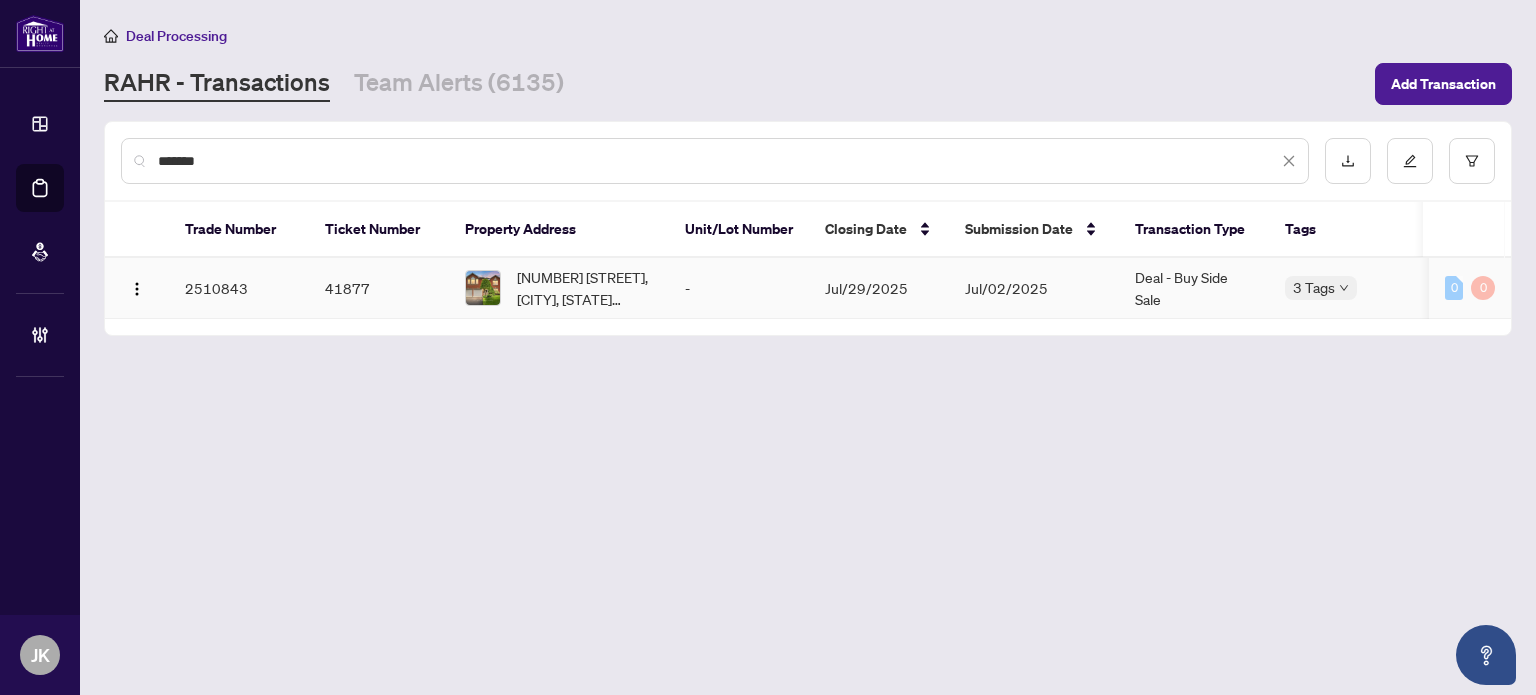 type on "*******" 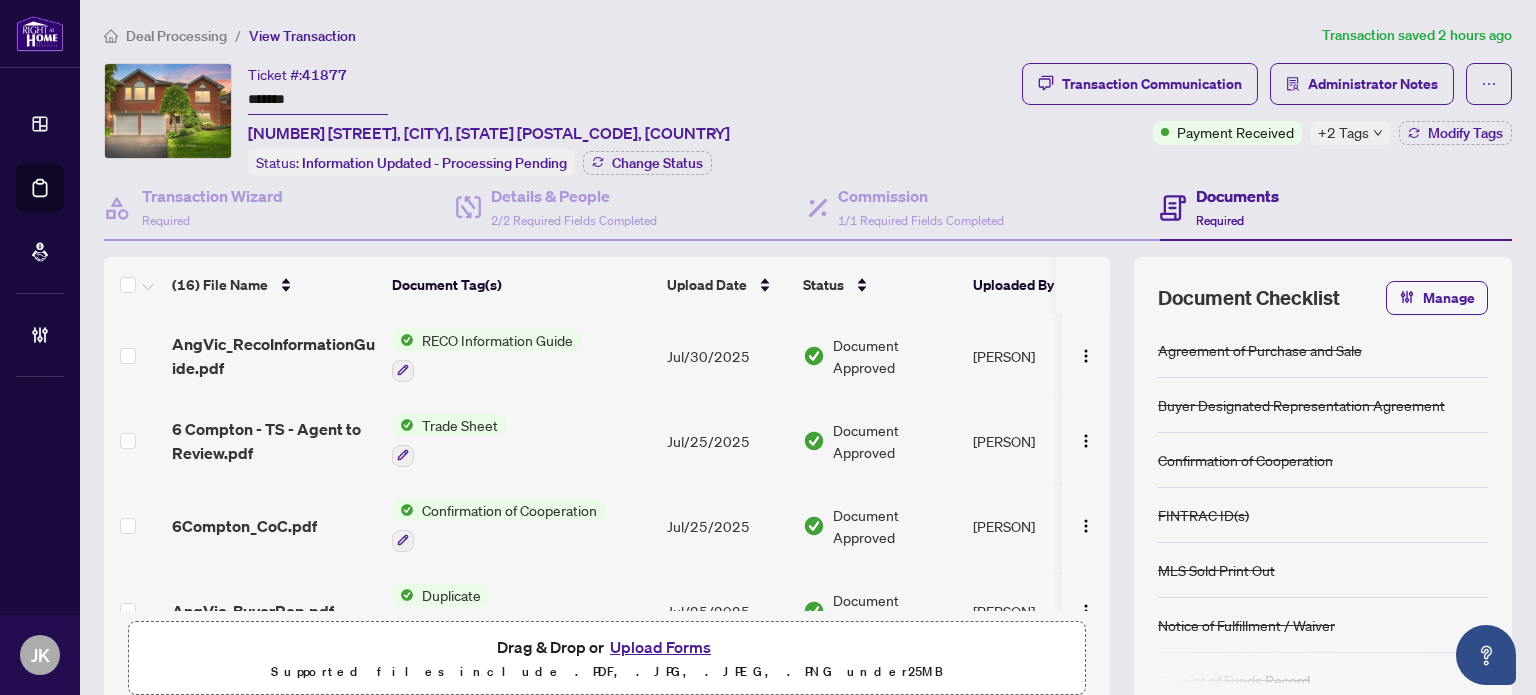 click 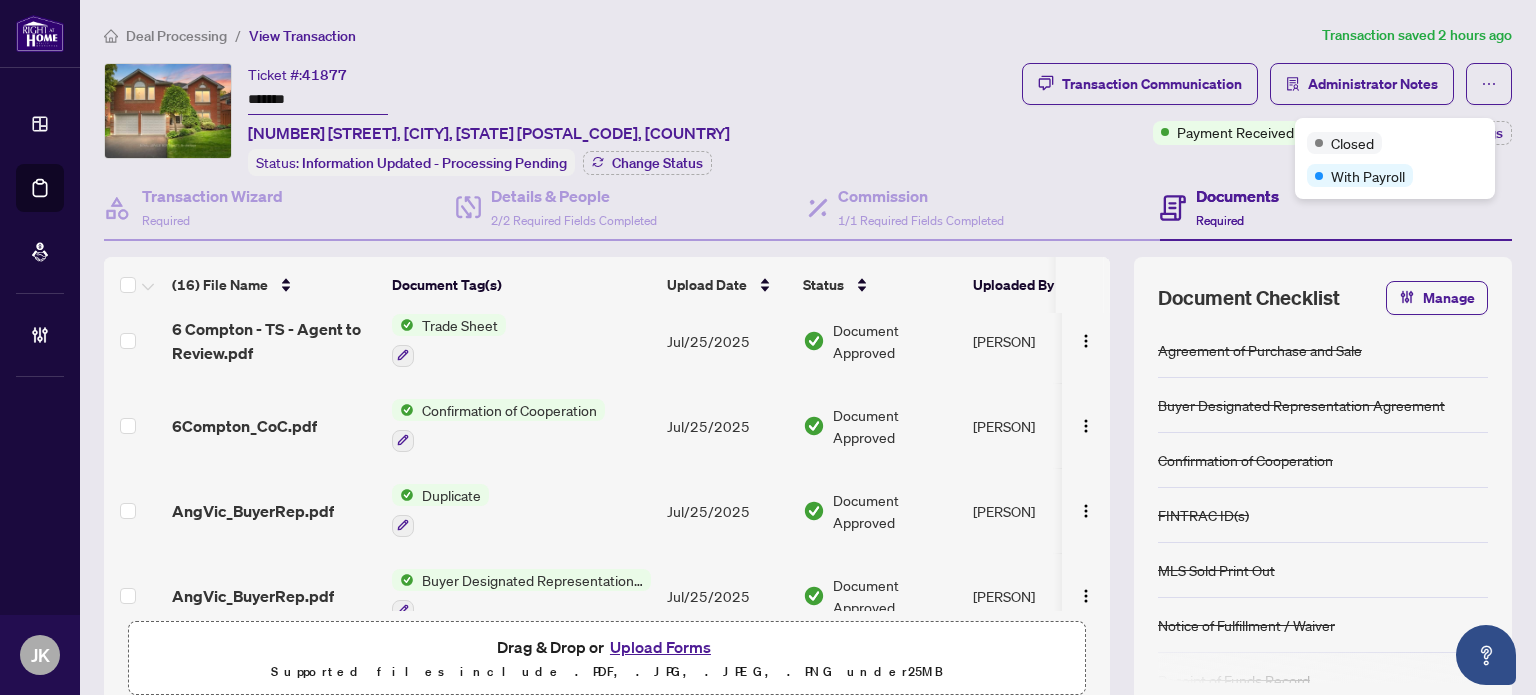scroll, scrollTop: 100, scrollLeft: 0, axis: vertical 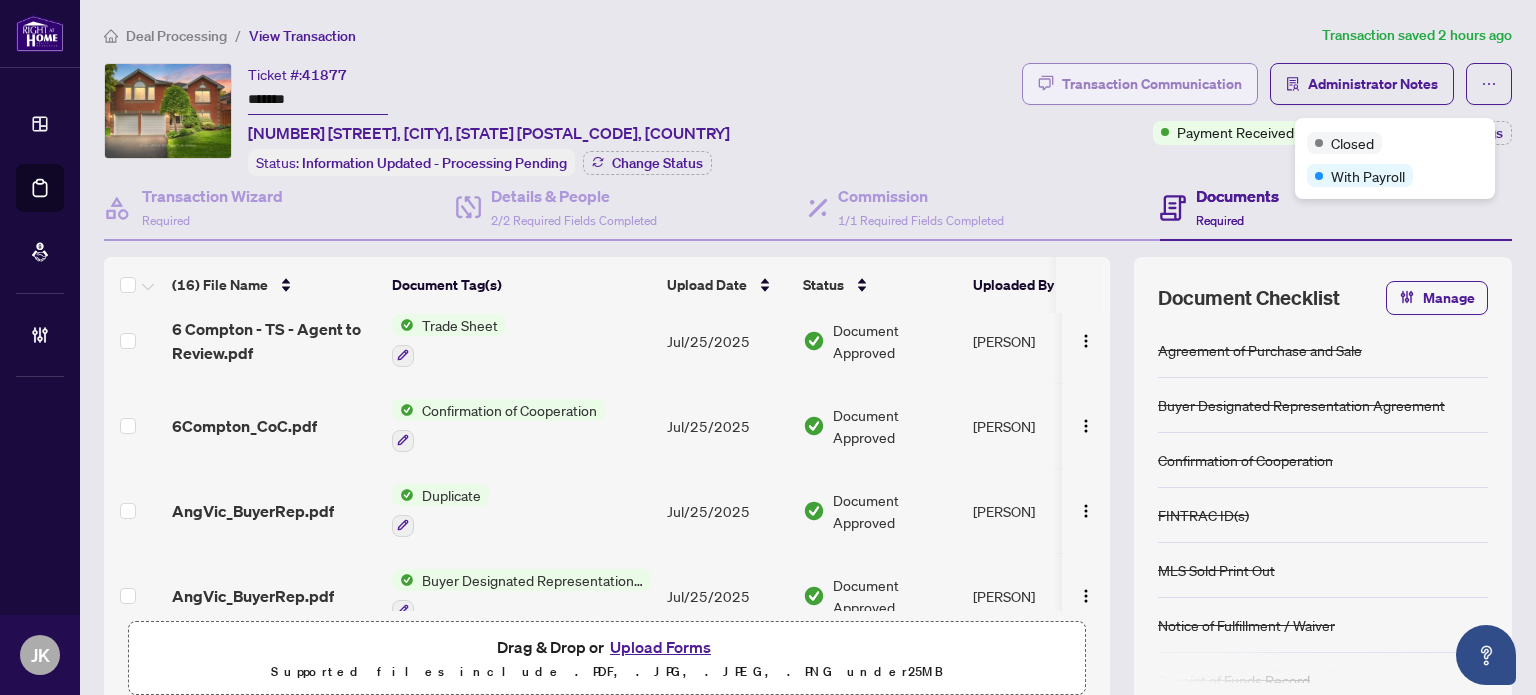 click on "Transaction Communication" at bounding box center [1152, 84] 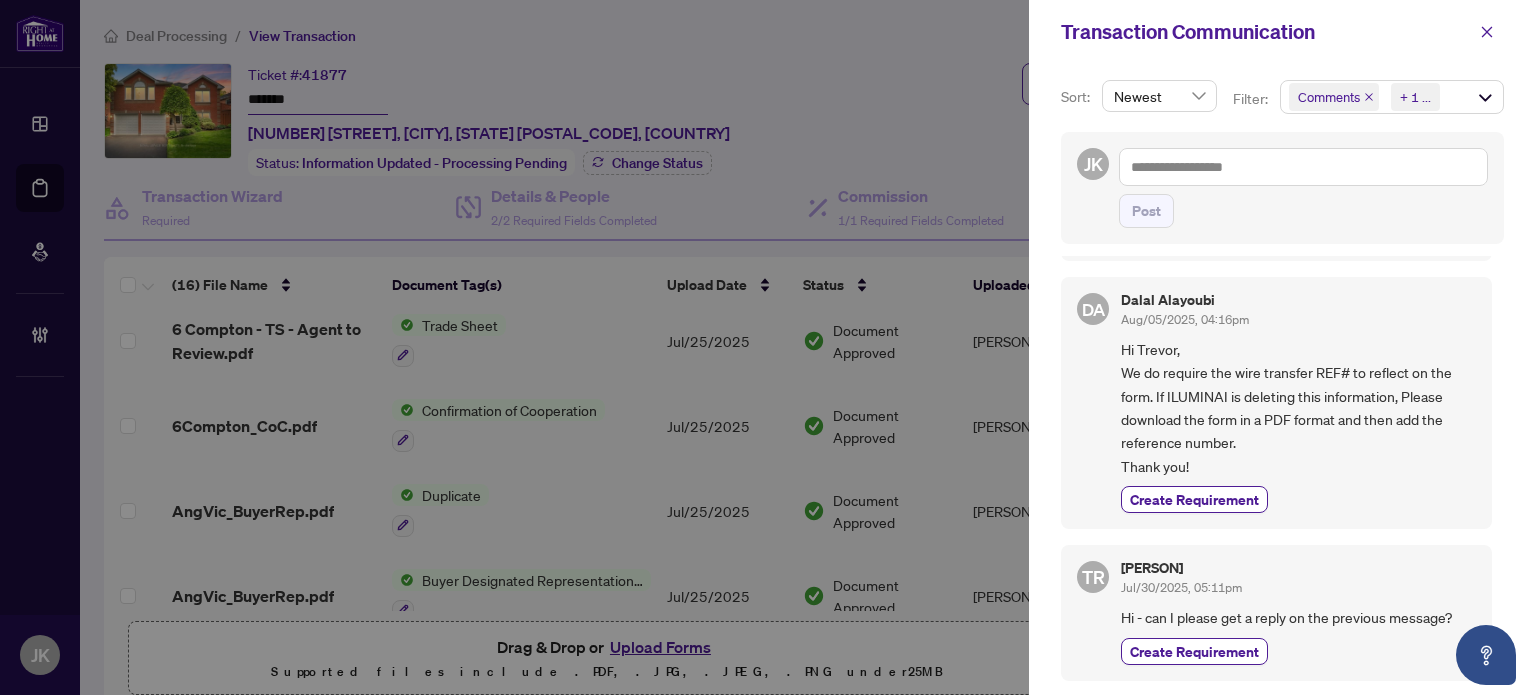 scroll, scrollTop: 400, scrollLeft: 0, axis: vertical 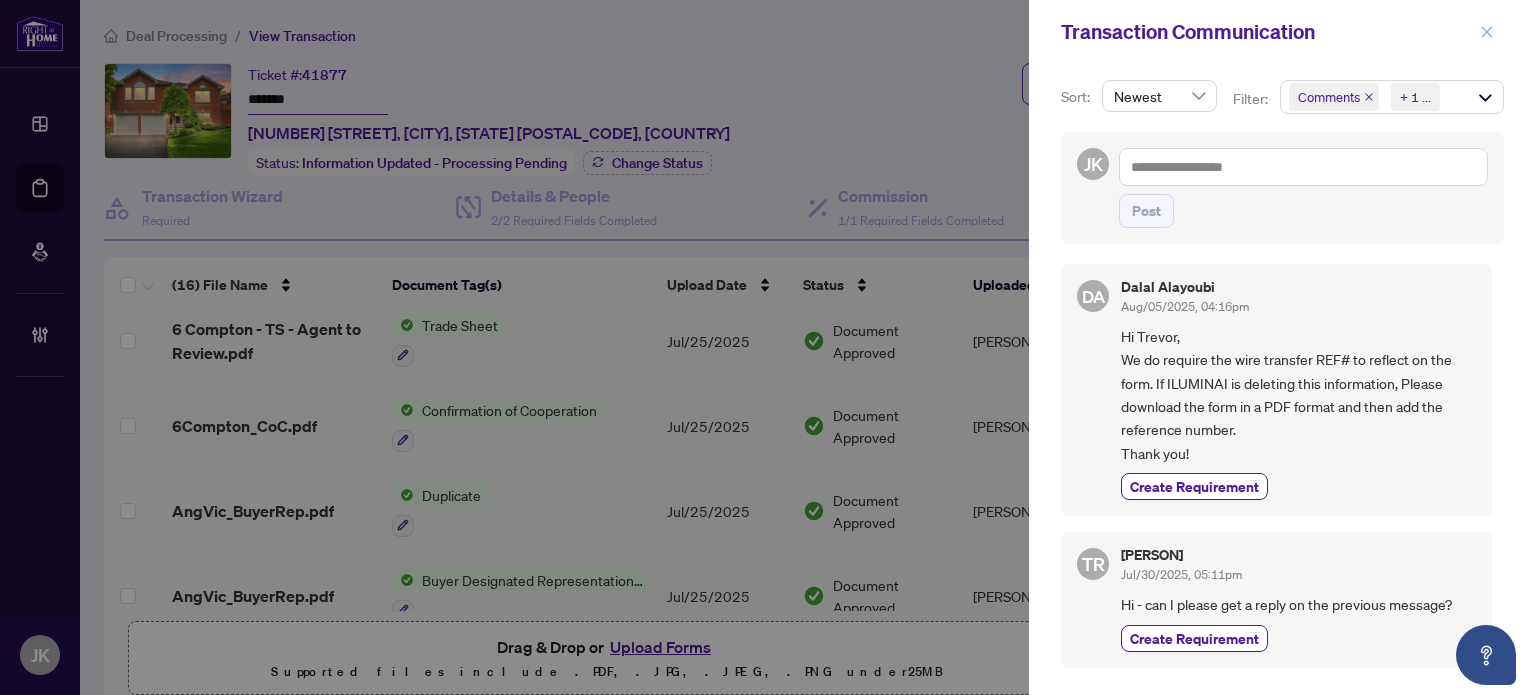 click 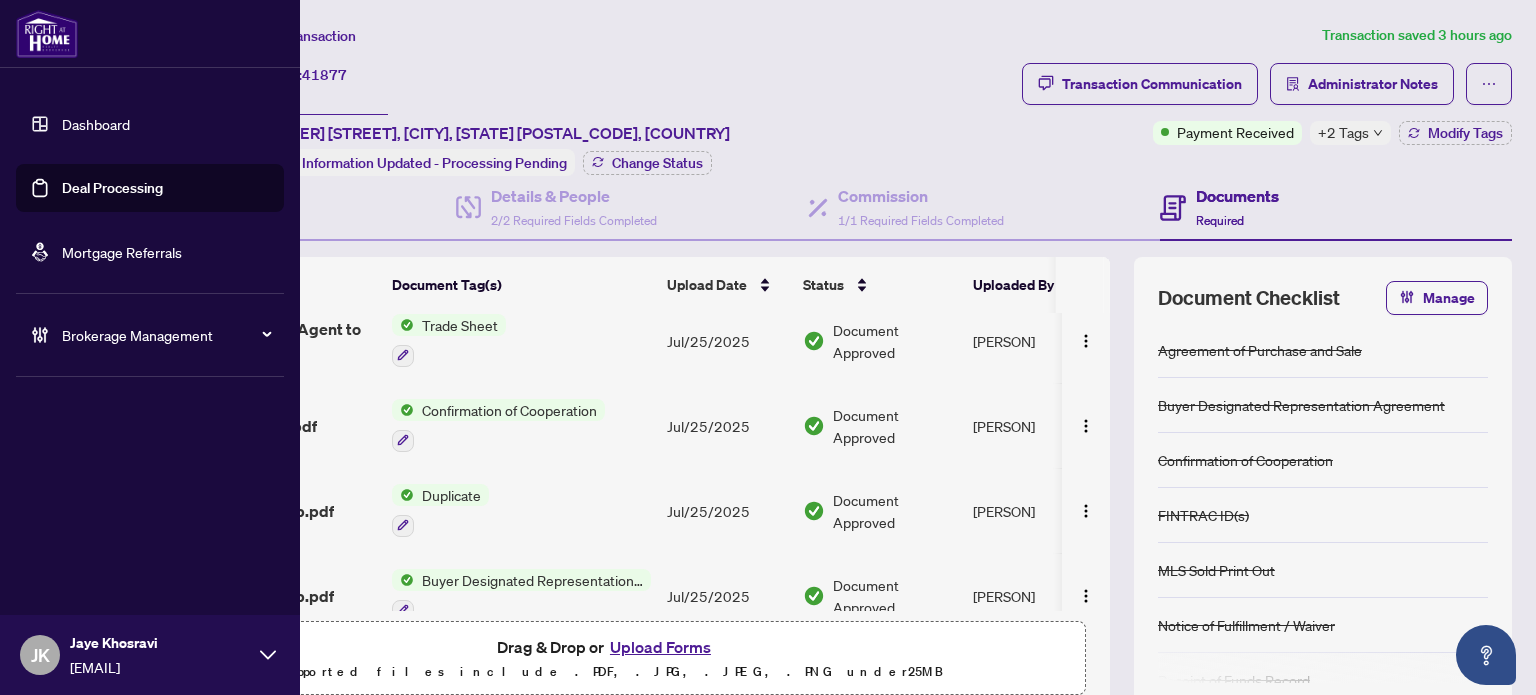 drag, startPoint x: 64, startPoint y: 188, endPoint x: 207, endPoint y: 186, distance: 143.01399 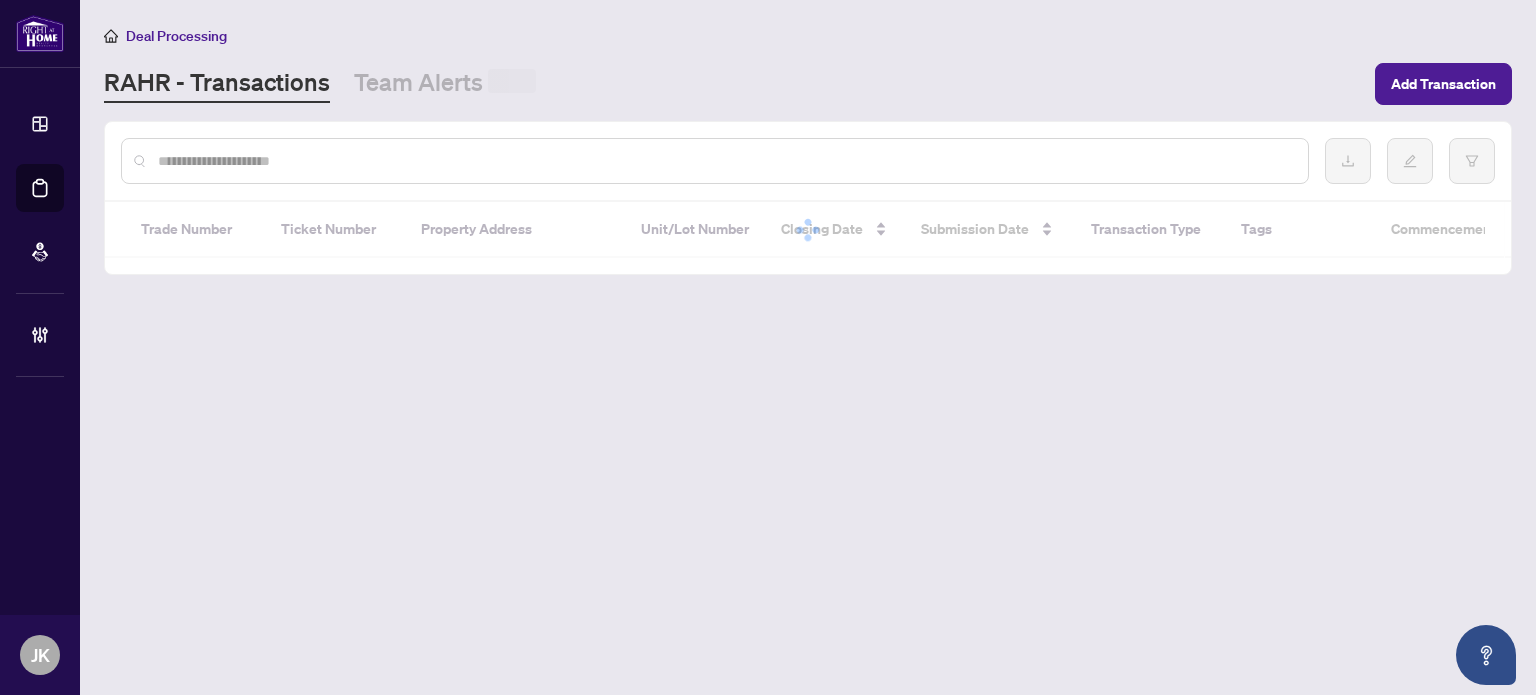 click at bounding box center [725, 161] 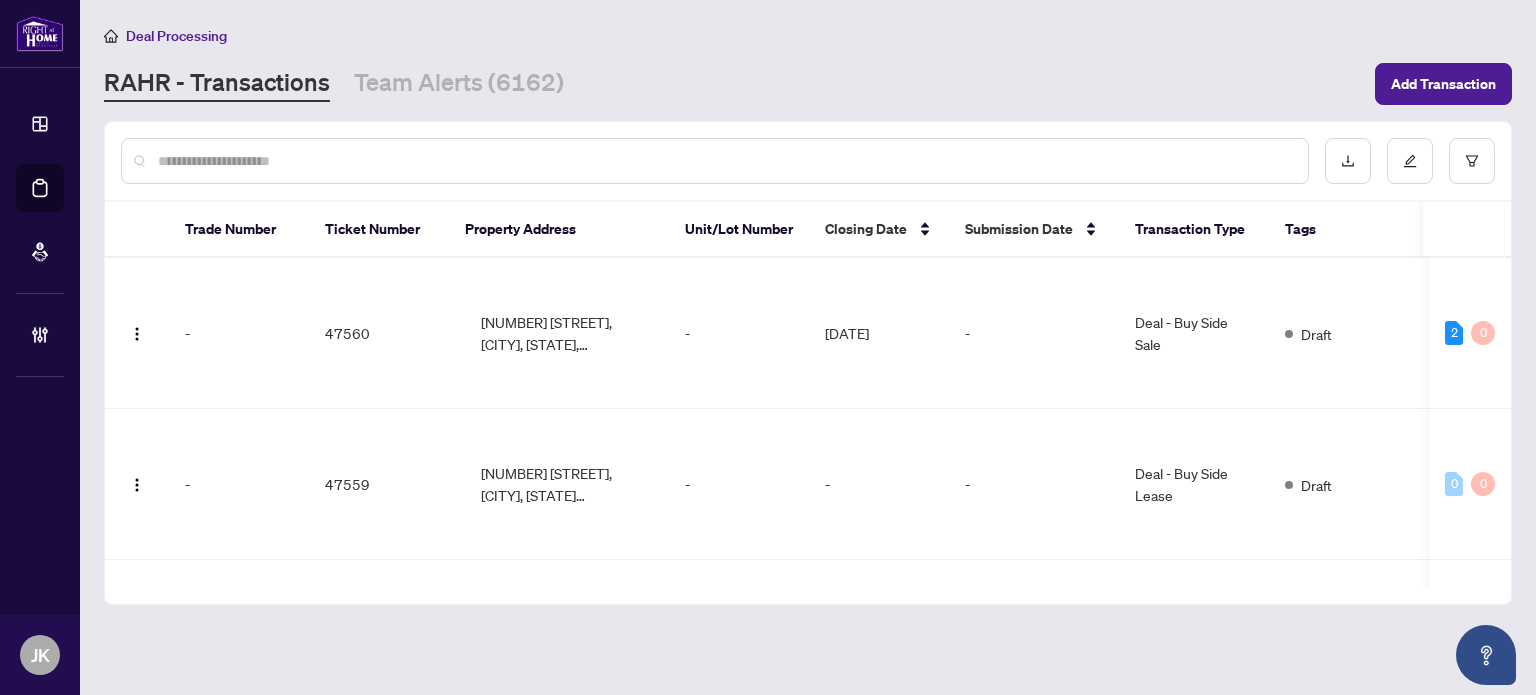 click at bounding box center [725, 161] 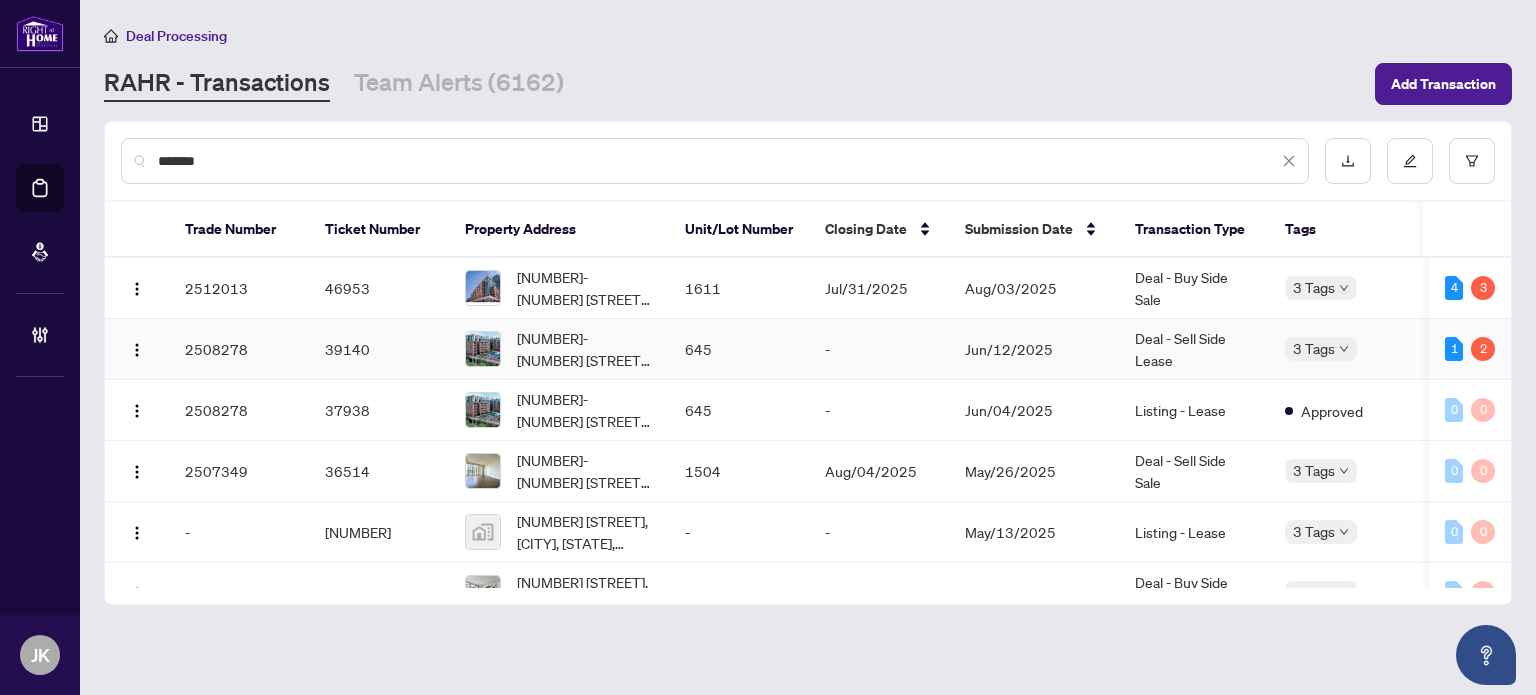 type on "*******" 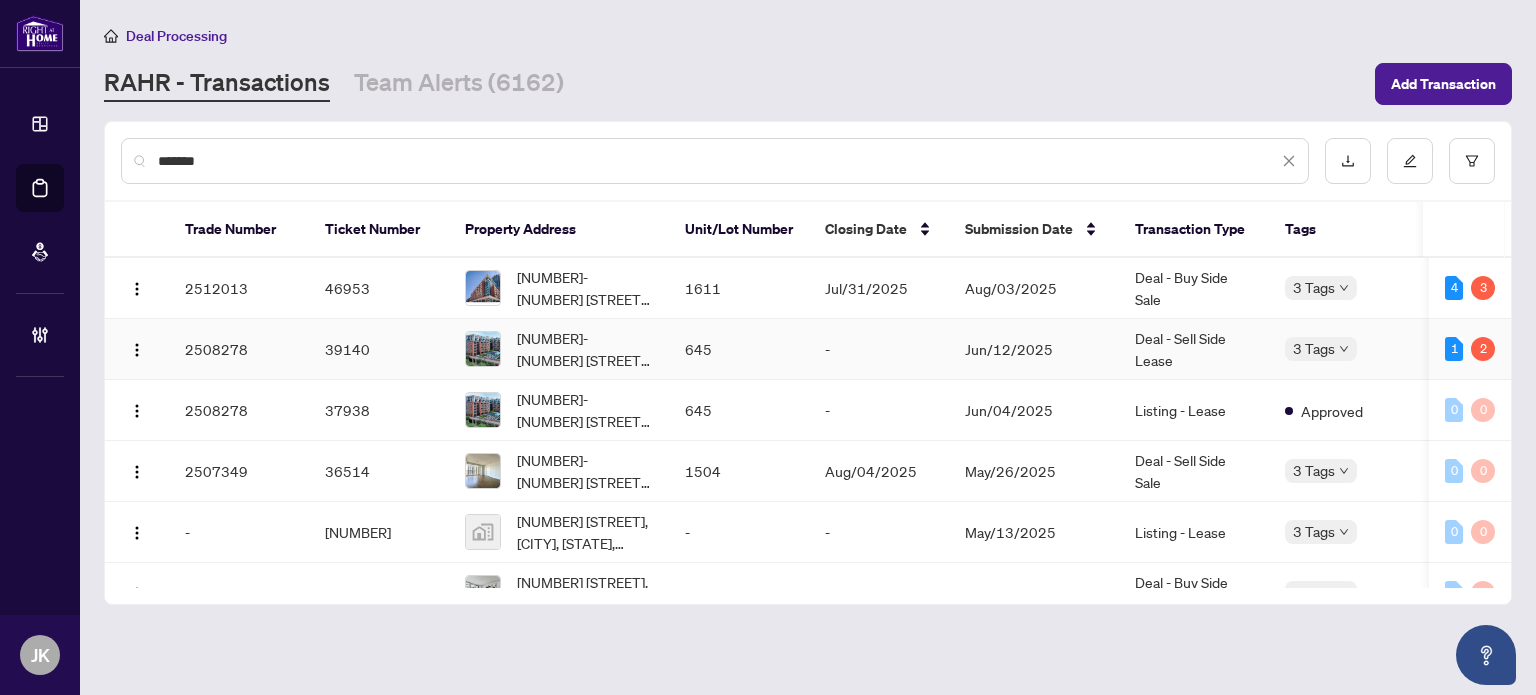 click on "Deal - Sell Side Lease" at bounding box center [1194, 349] 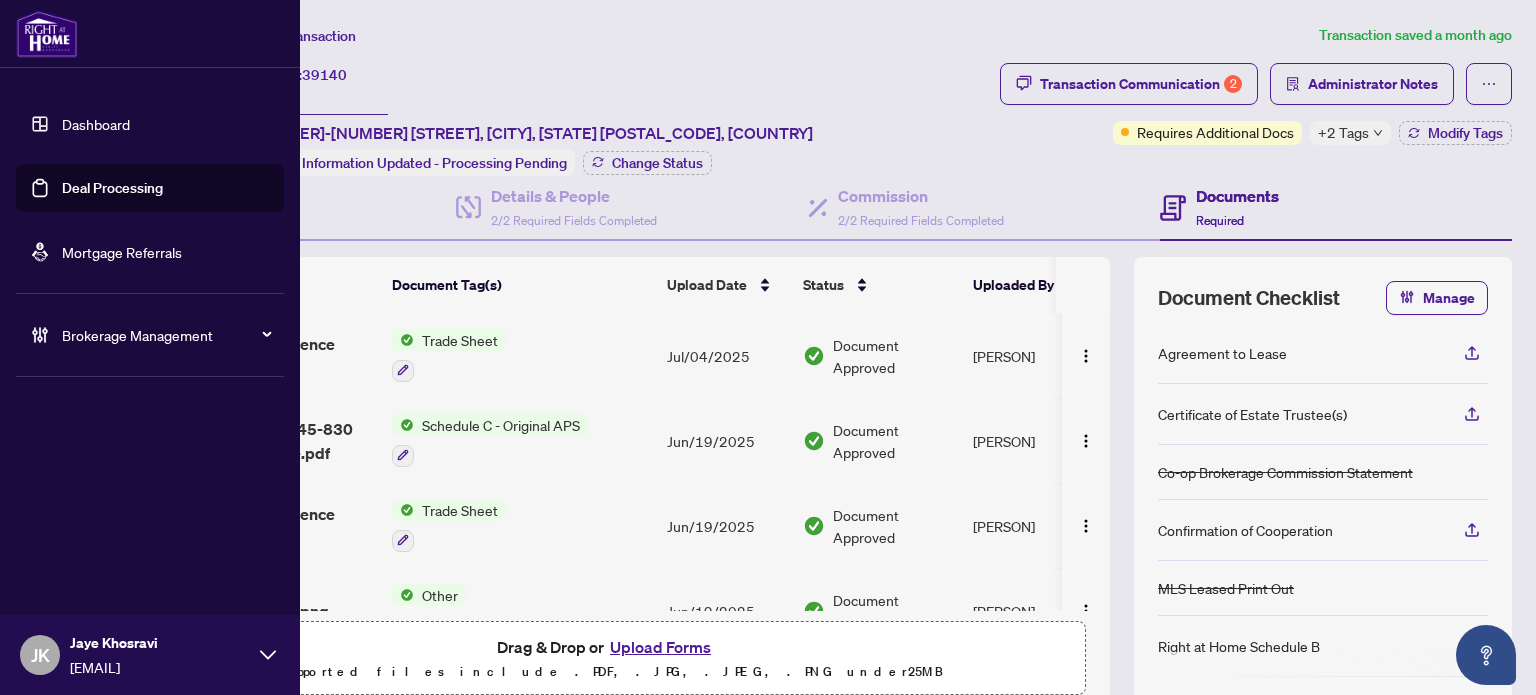 drag, startPoint x: 116, startPoint y: 187, endPoint x: 249, endPoint y: 163, distance: 135.14807 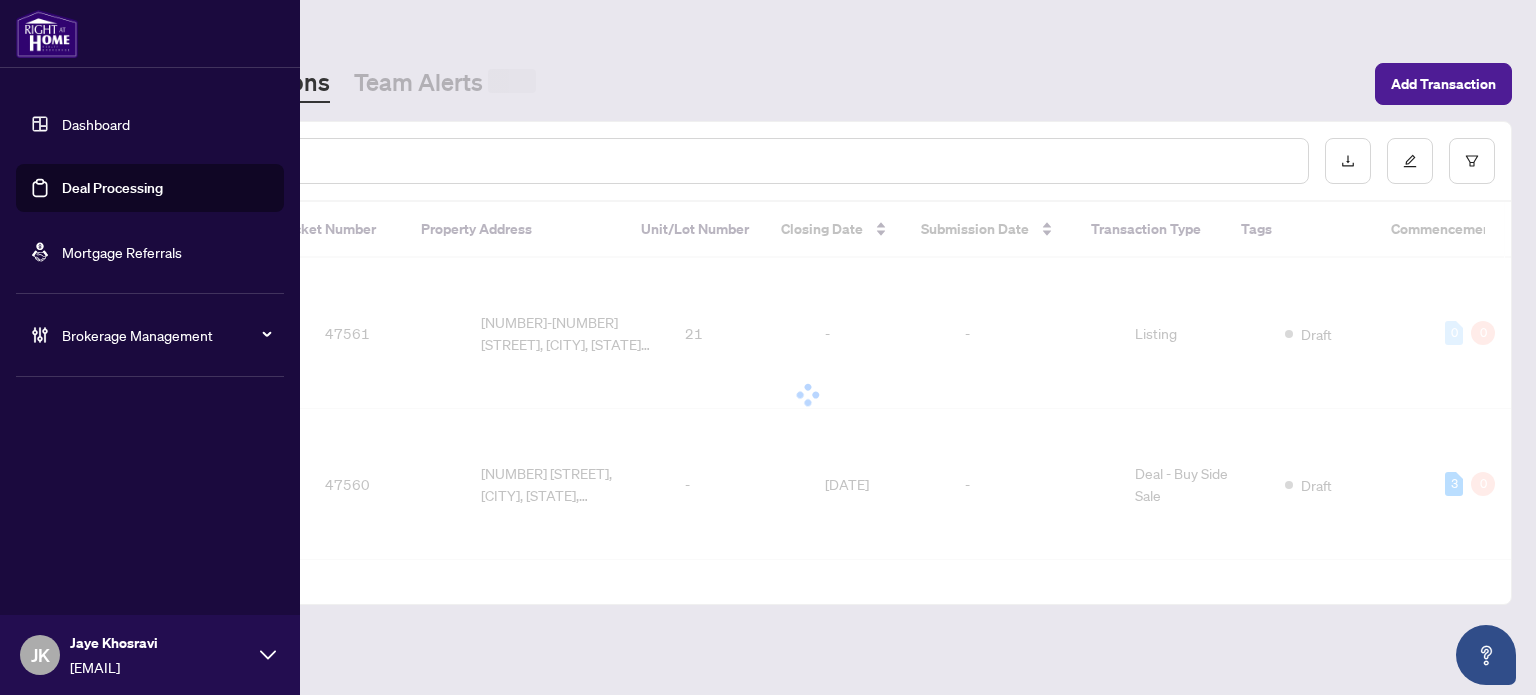 click at bounding box center [725, 161] 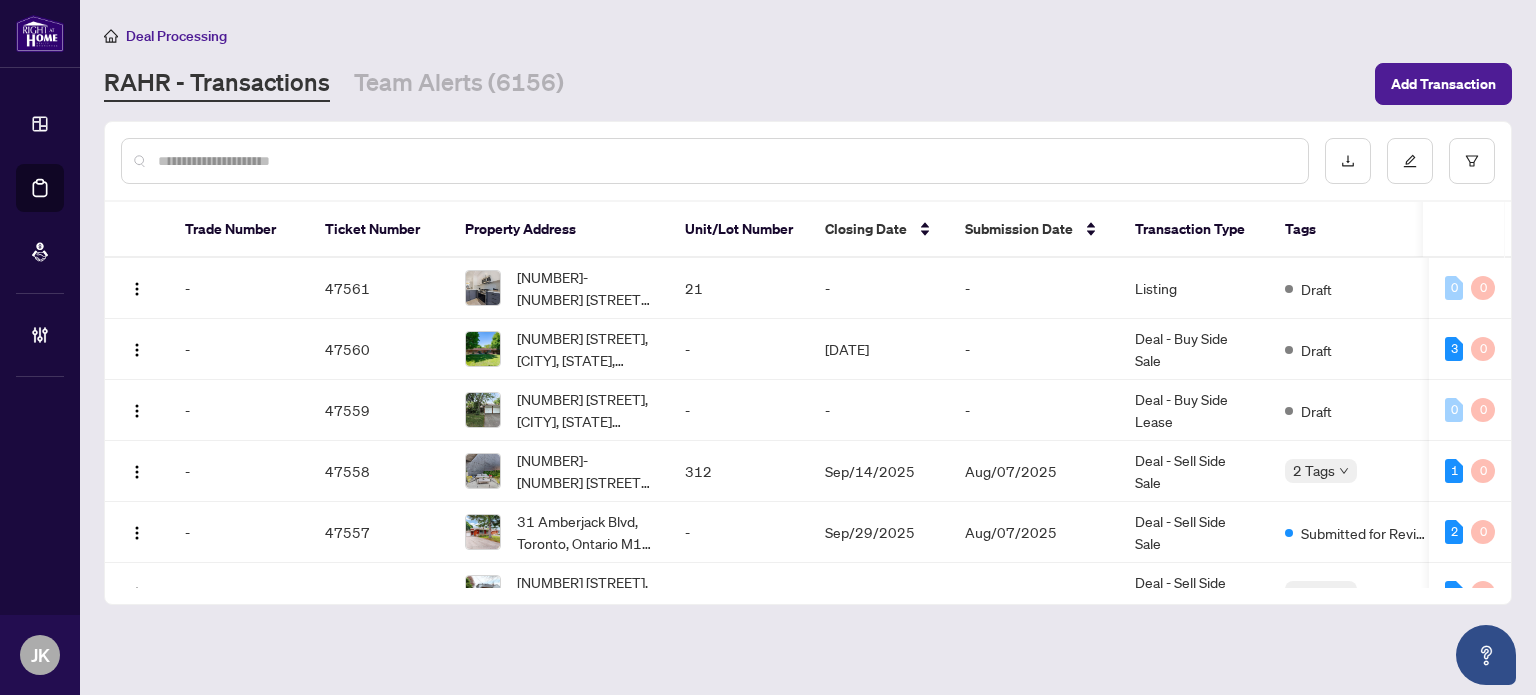 click at bounding box center [725, 161] 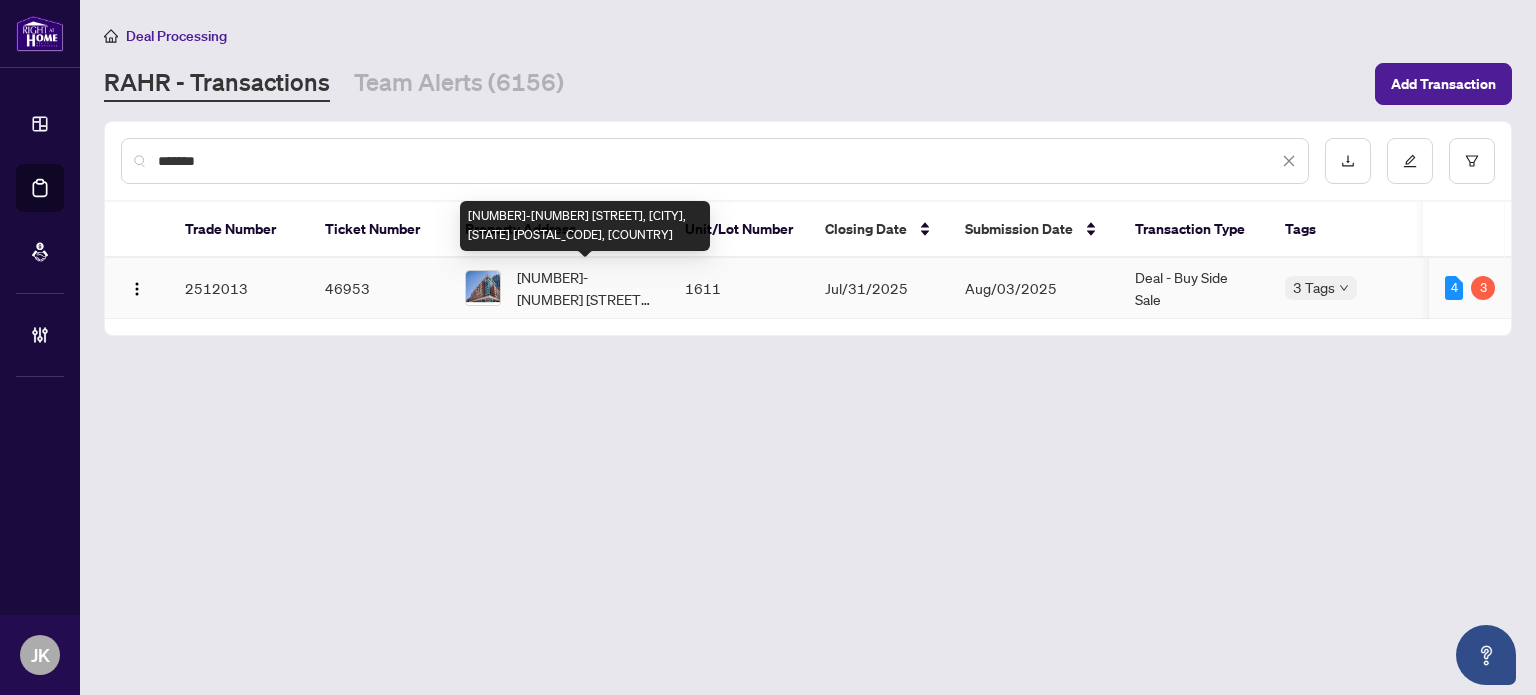type on "*******" 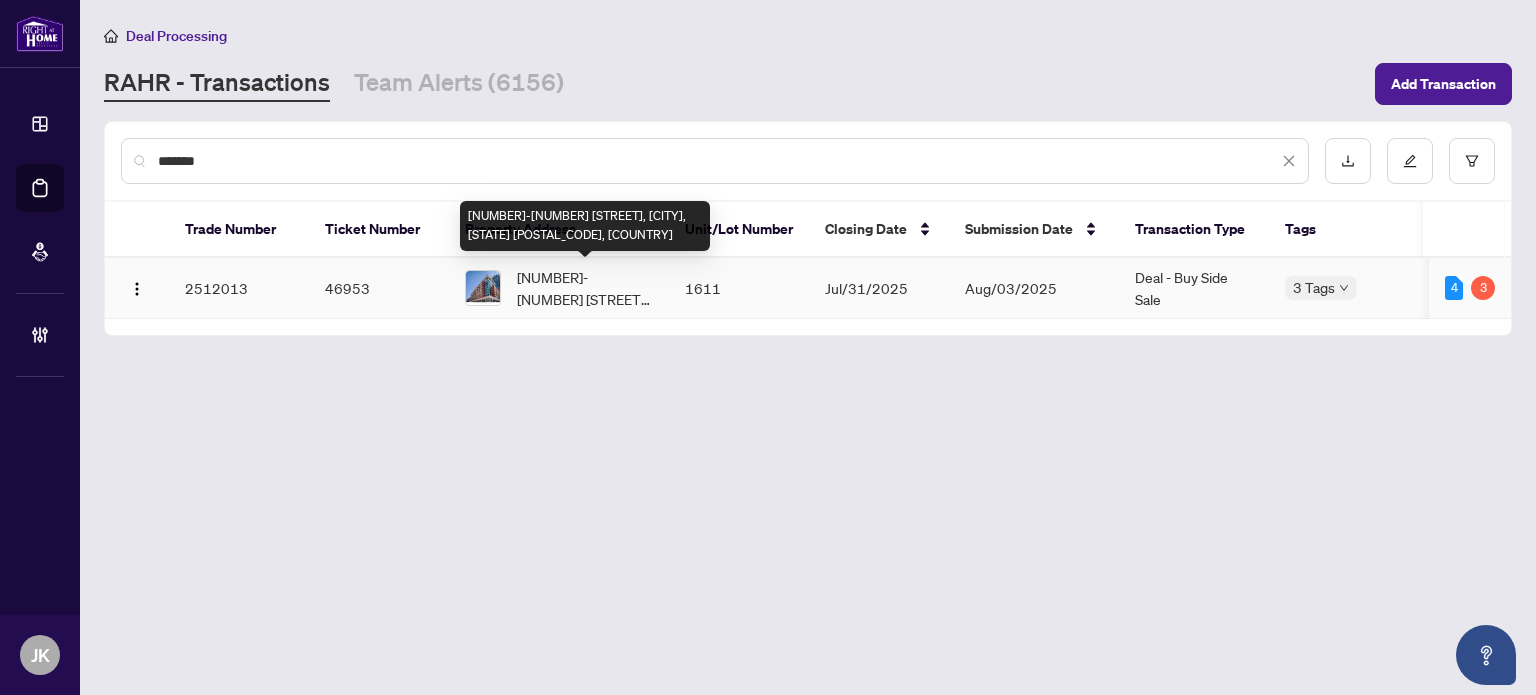 click on "[NUMBER]-[NUMBER] [STREET], [CITY], [STATE] [POSTAL_CODE], [COUNTRY]" at bounding box center [585, 288] 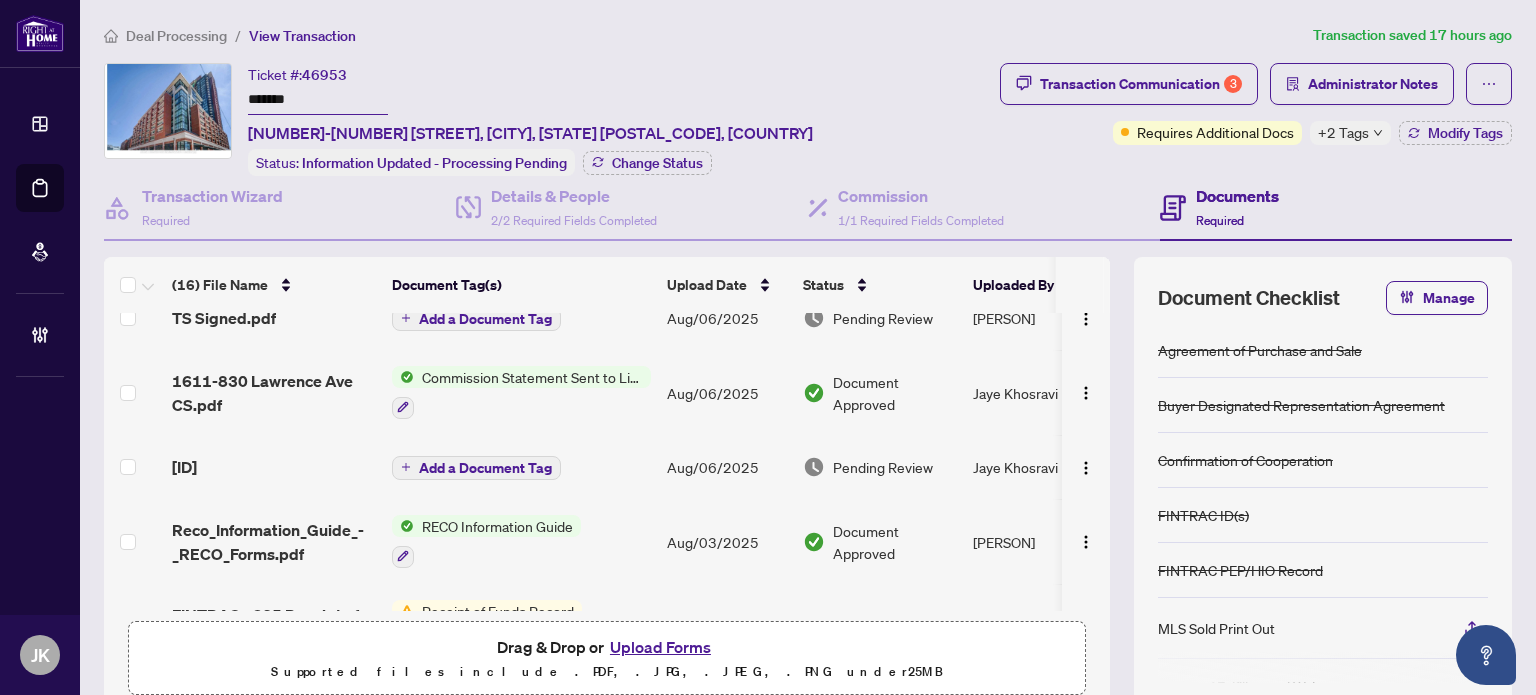 scroll, scrollTop: 200, scrollLeft: 0, axis: vertical 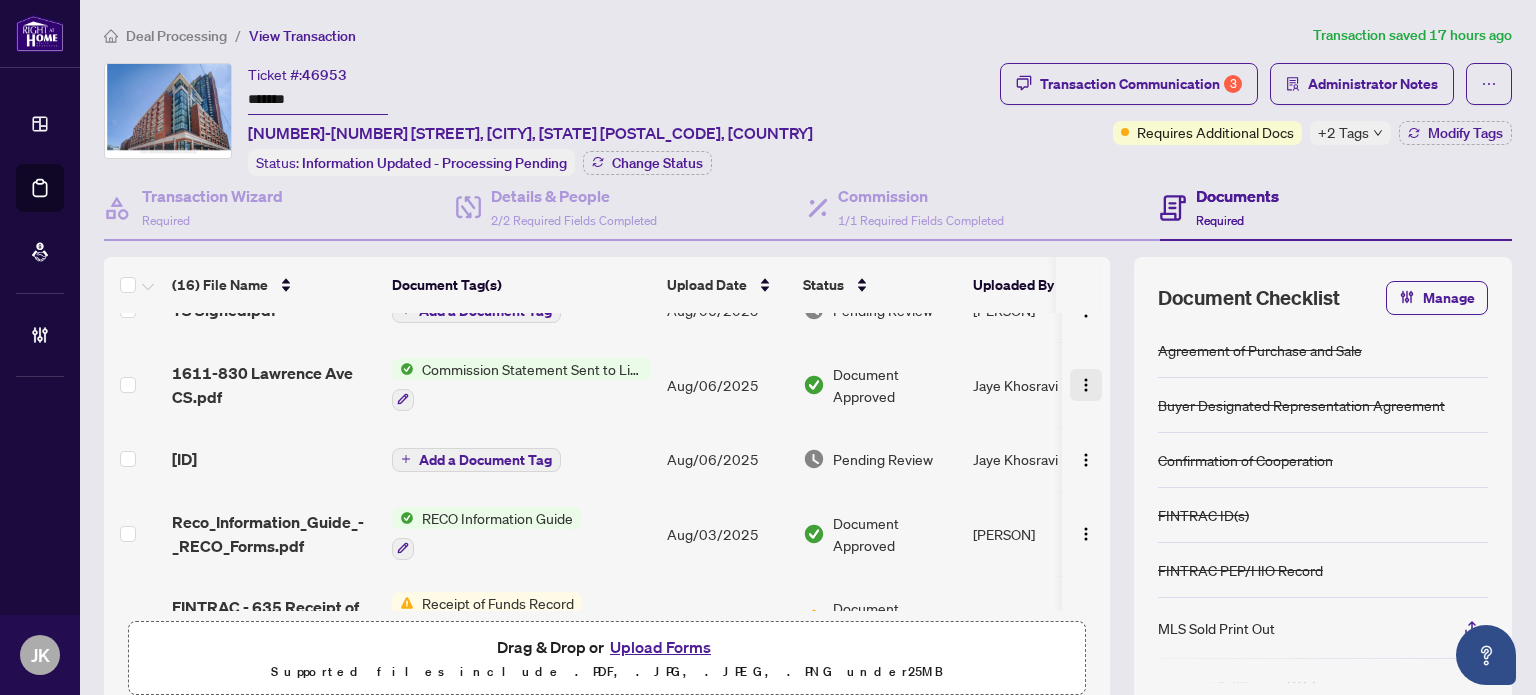 click at bounding box center [1086, 385] 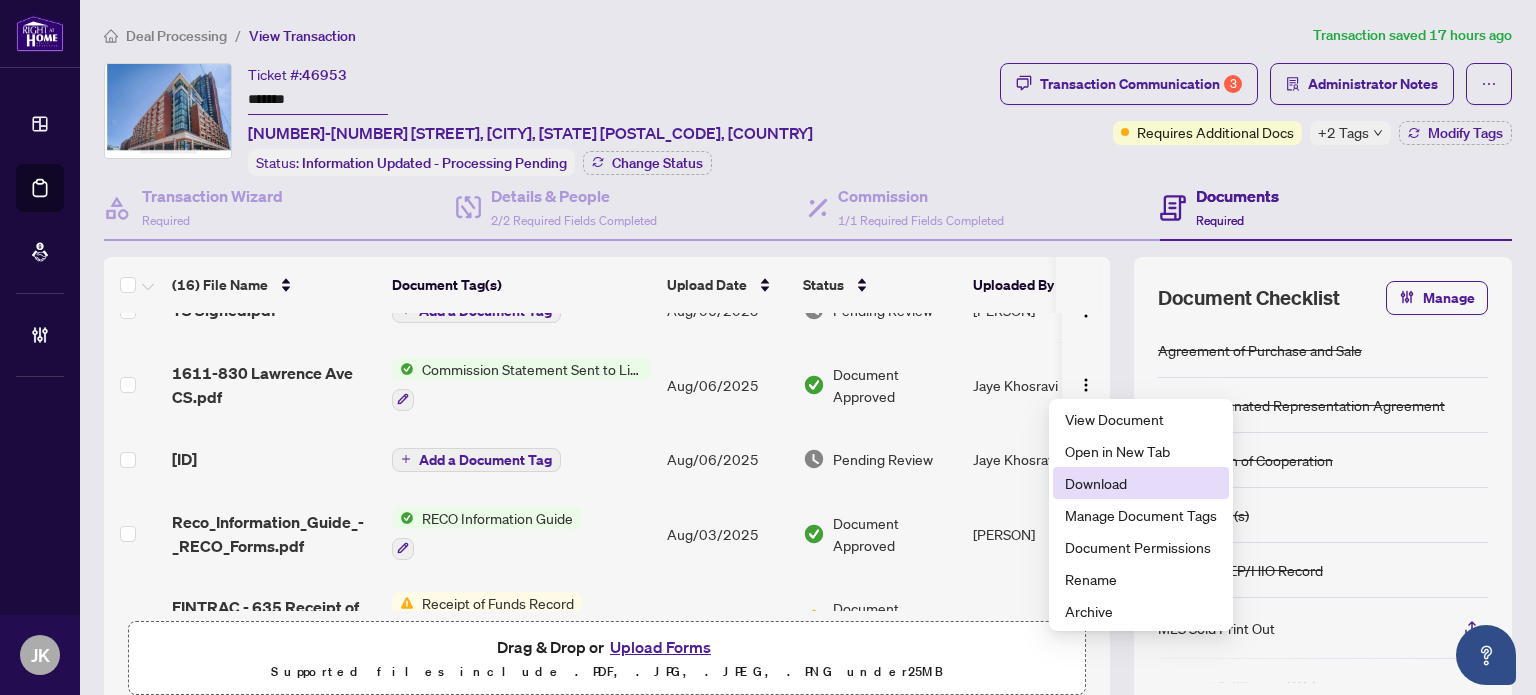 click on "Download" at bounding box center (1141, 483) 